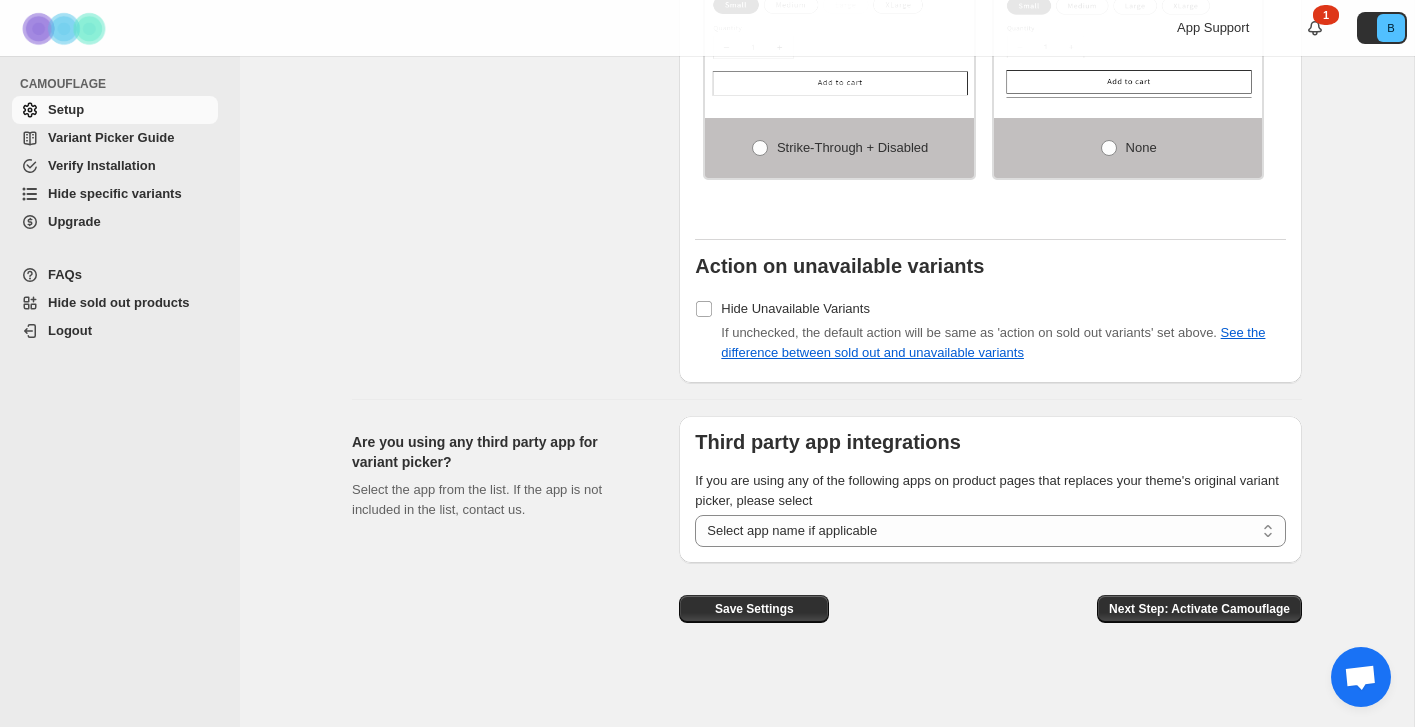 scroll, scrollTop: 1597, scrollLeft: 0, axis: vertical 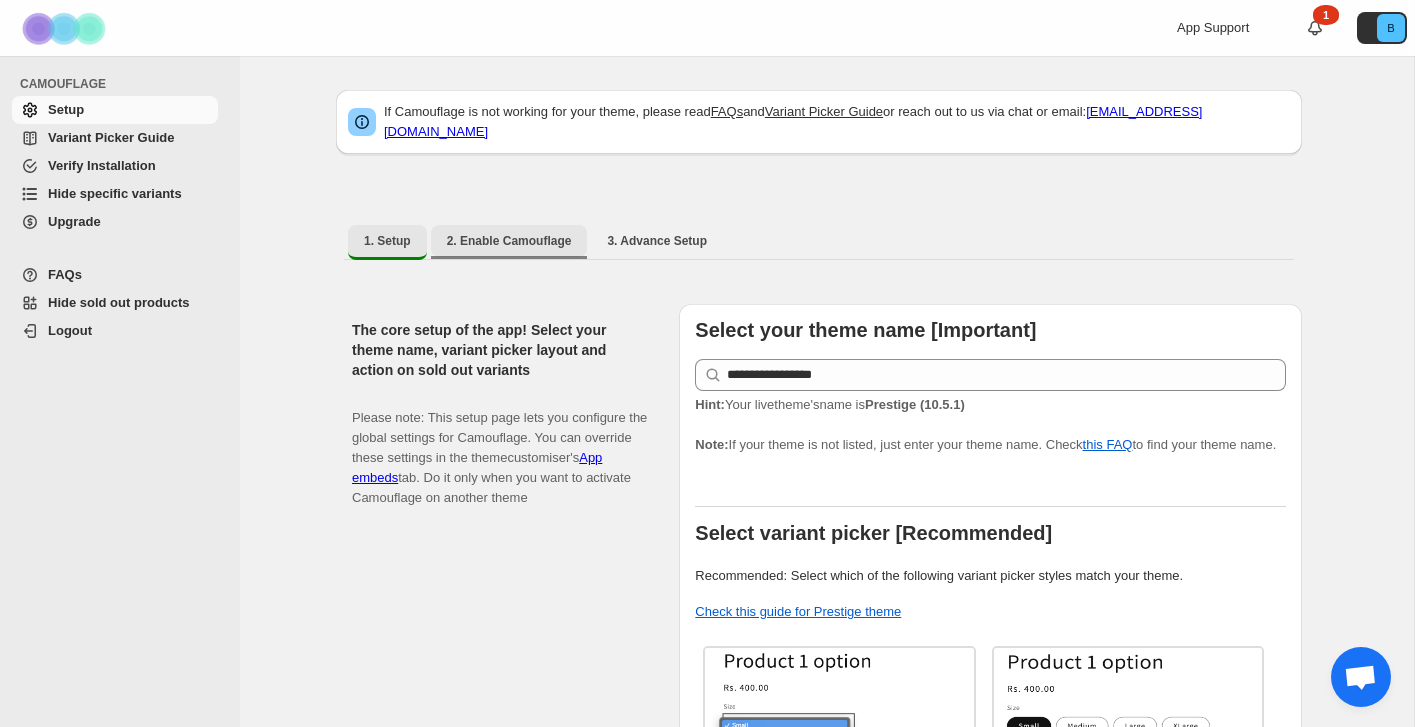 click on "2. Enable Camouflage" at bounding box center (509, 241) 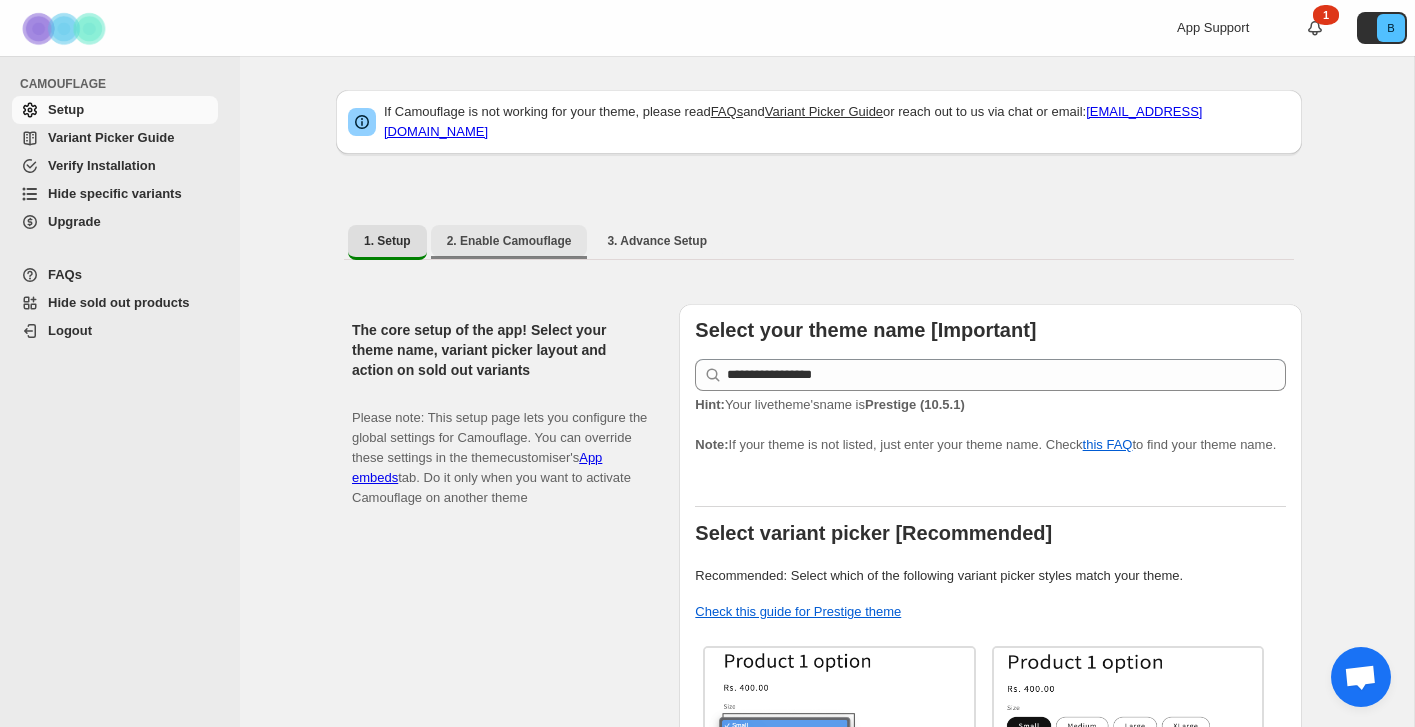 select on "**********" 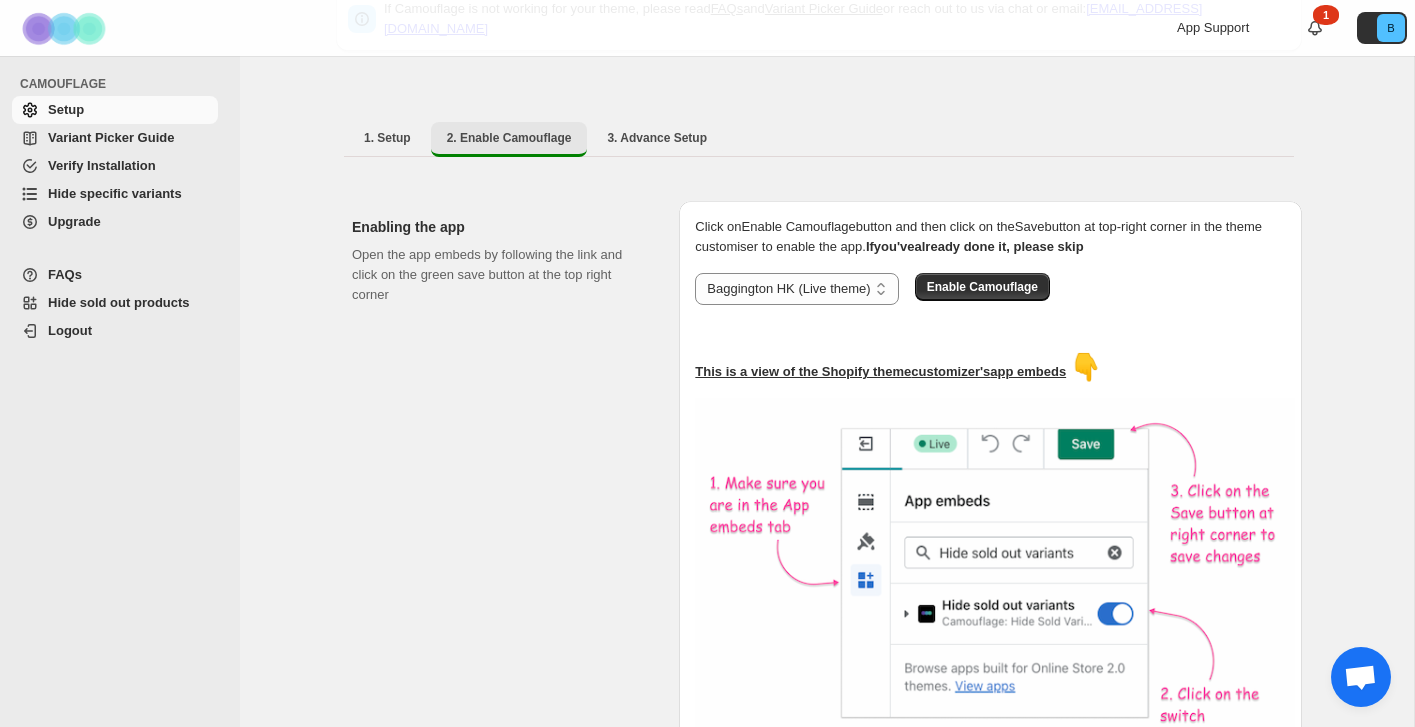 scroll, scrollTop: 104, scrollLeft: 0, axis: vertical 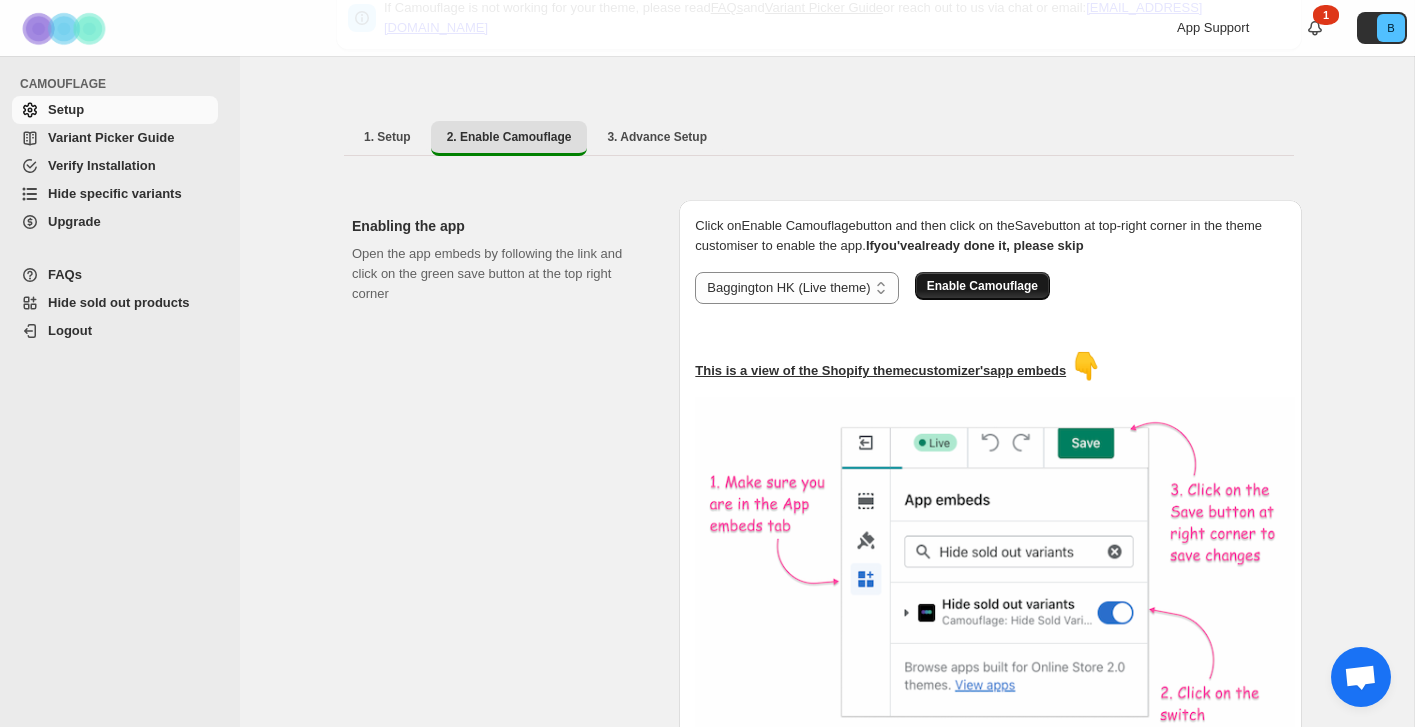 click on "Enable Camouflage" at bounding box center (982, 286) 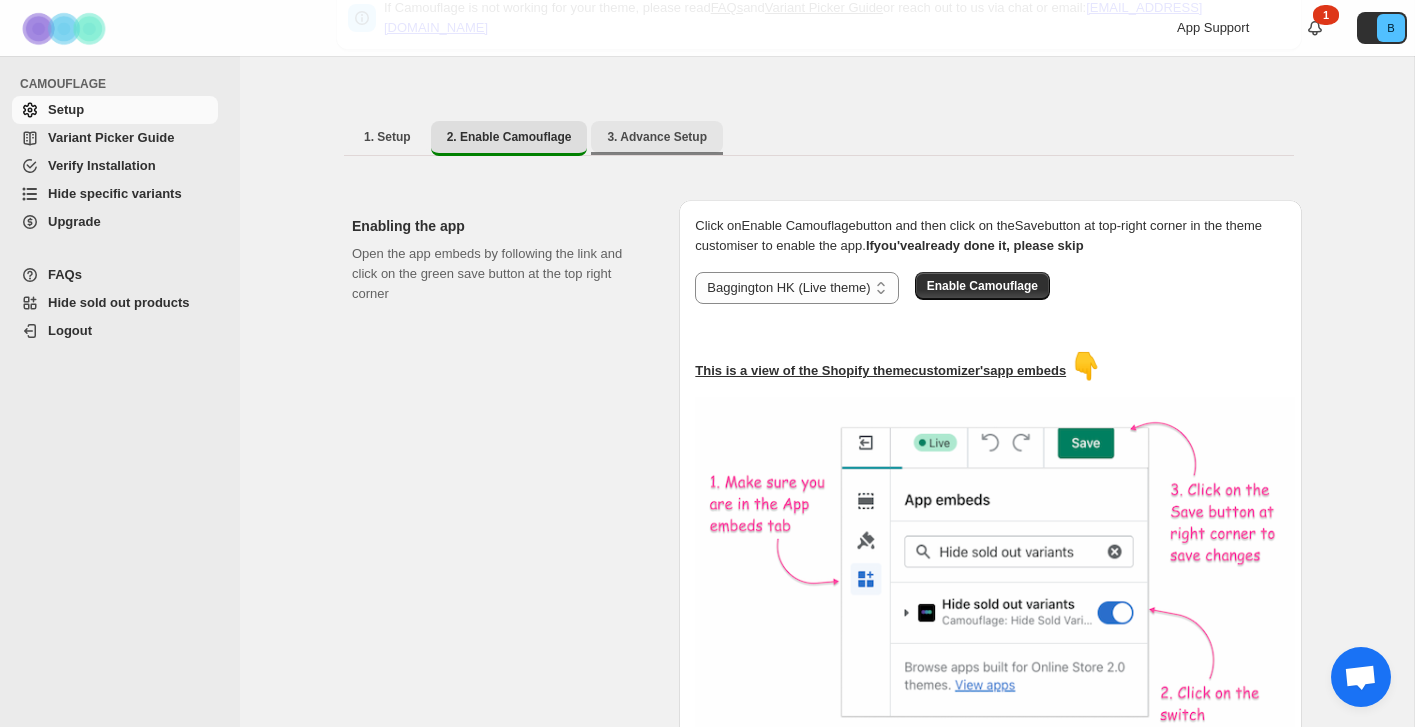 click on "3. Advance Setup" at bounding box center [657, 137] 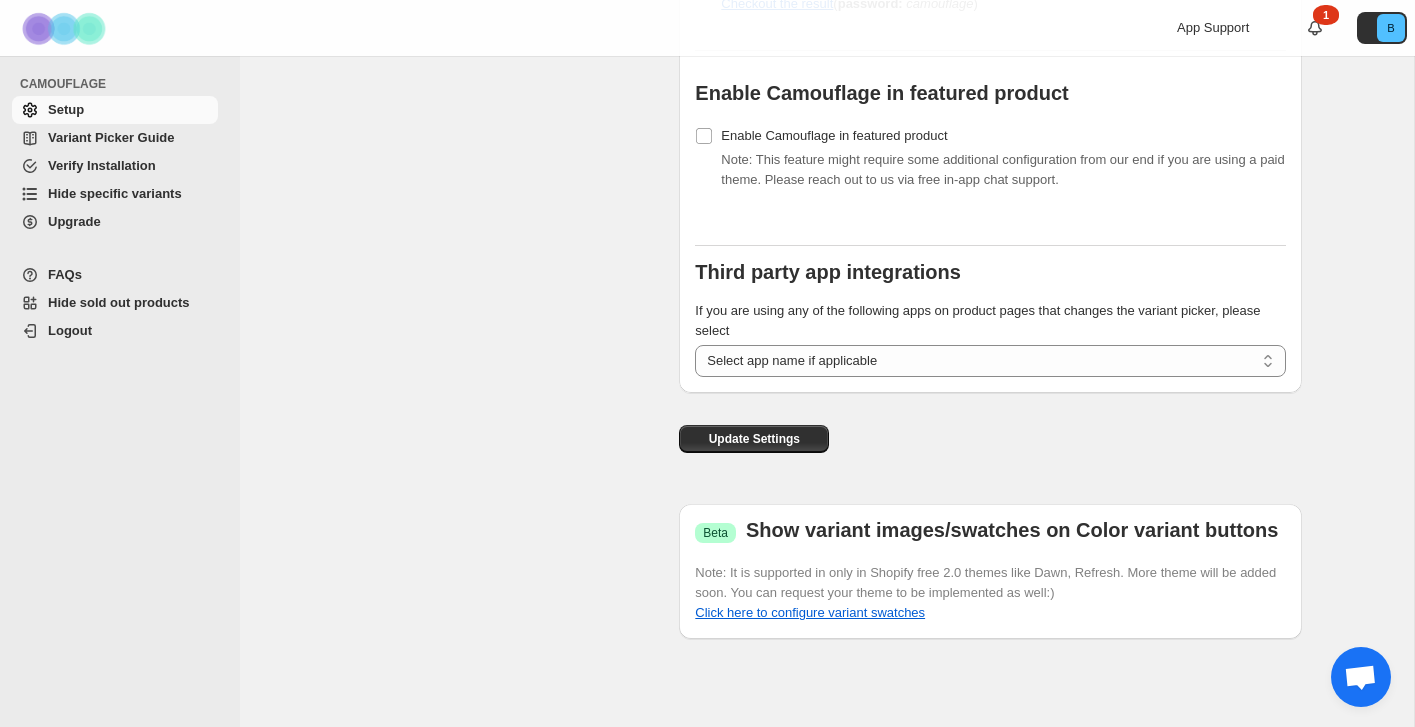 scroll, scrollTop: 2202, scrollLeft: 0, axis: vertical 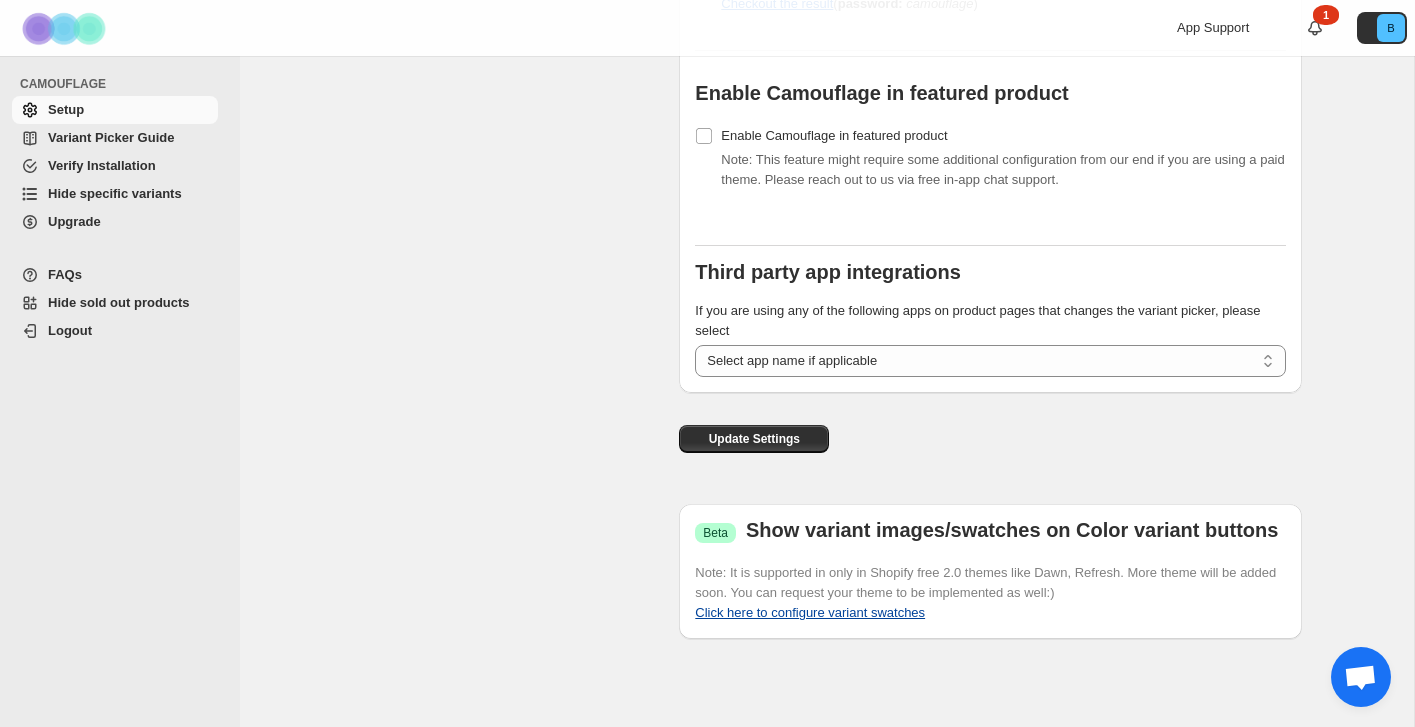 click on "Click here to configure variant swatches" at bounding box center [810, 612] 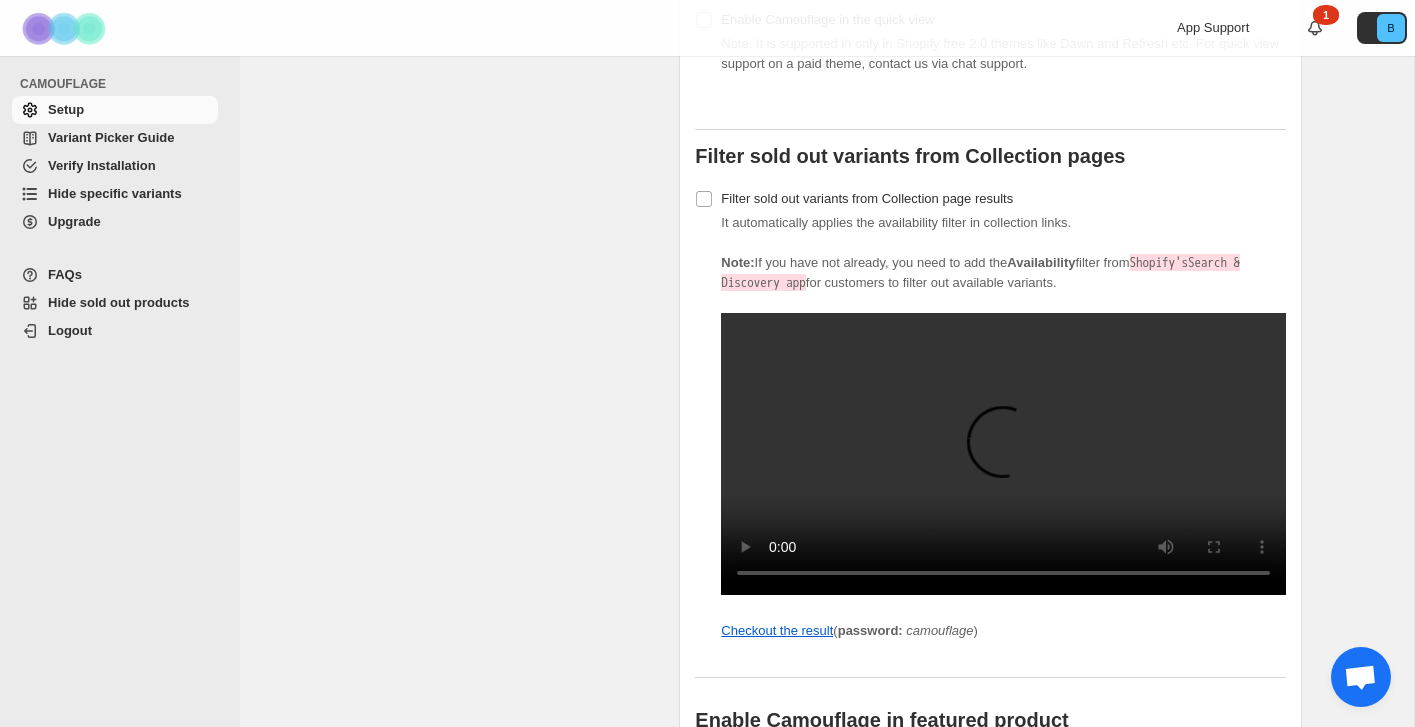 scroll, scrollTop: 1168, scrollLeft: 0, axis: vertical 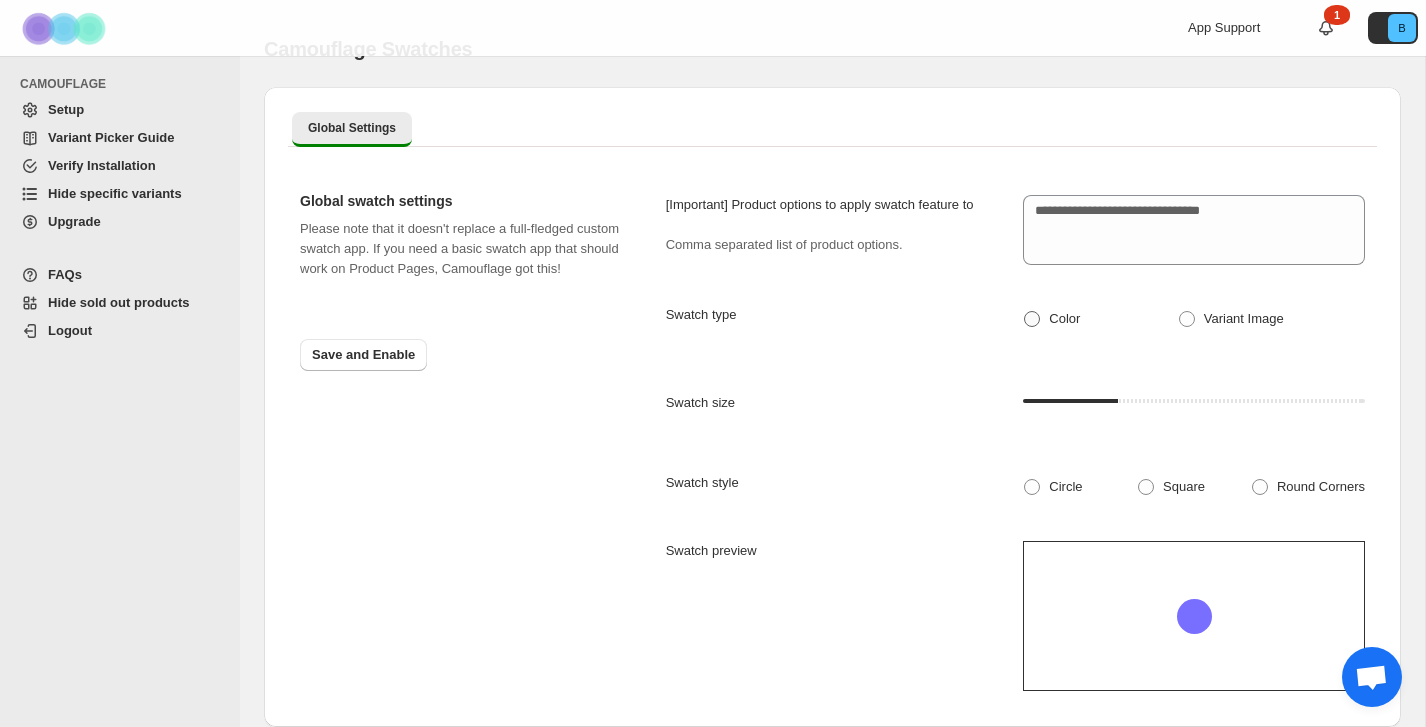 click at bounding box center [1032, 319] 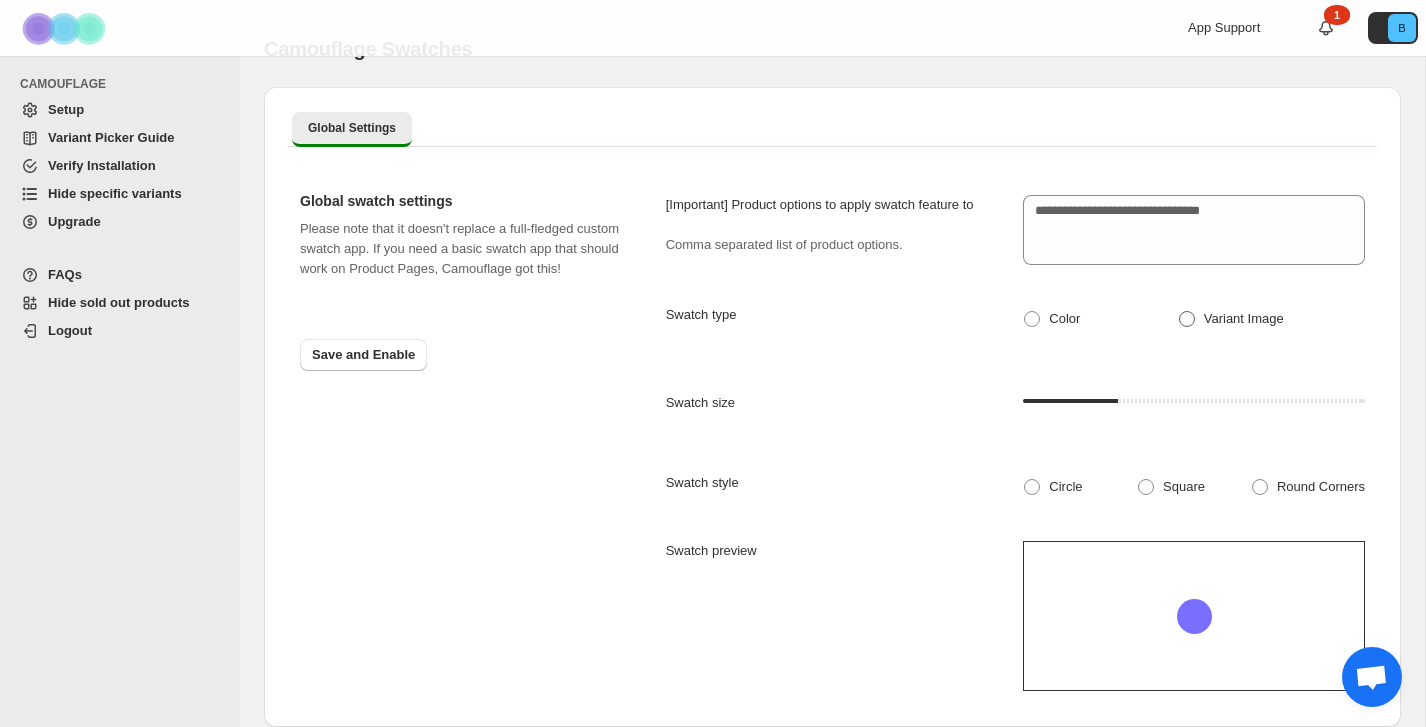 click on "Variant Image" at bounding box center [1244, 318] 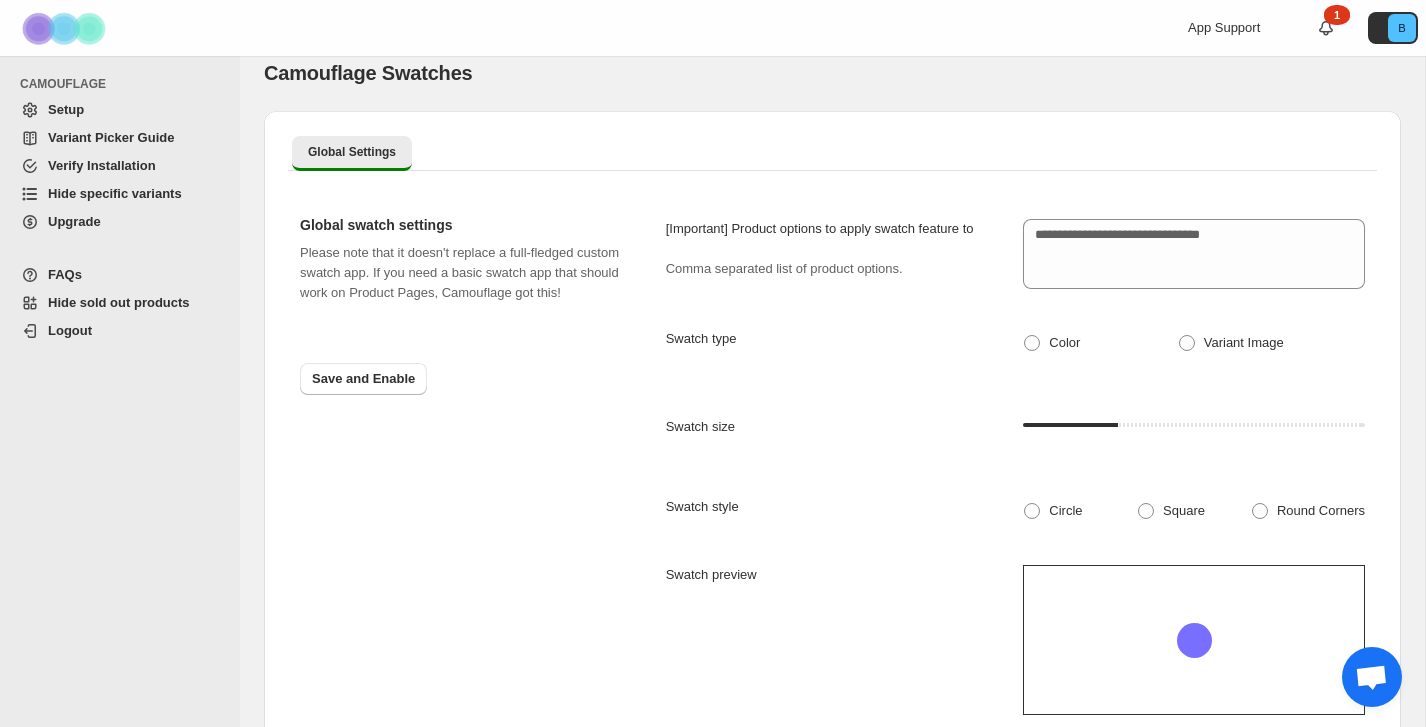 scroll, scrollTop: 15, scrollLeft: 0, axis: vertical 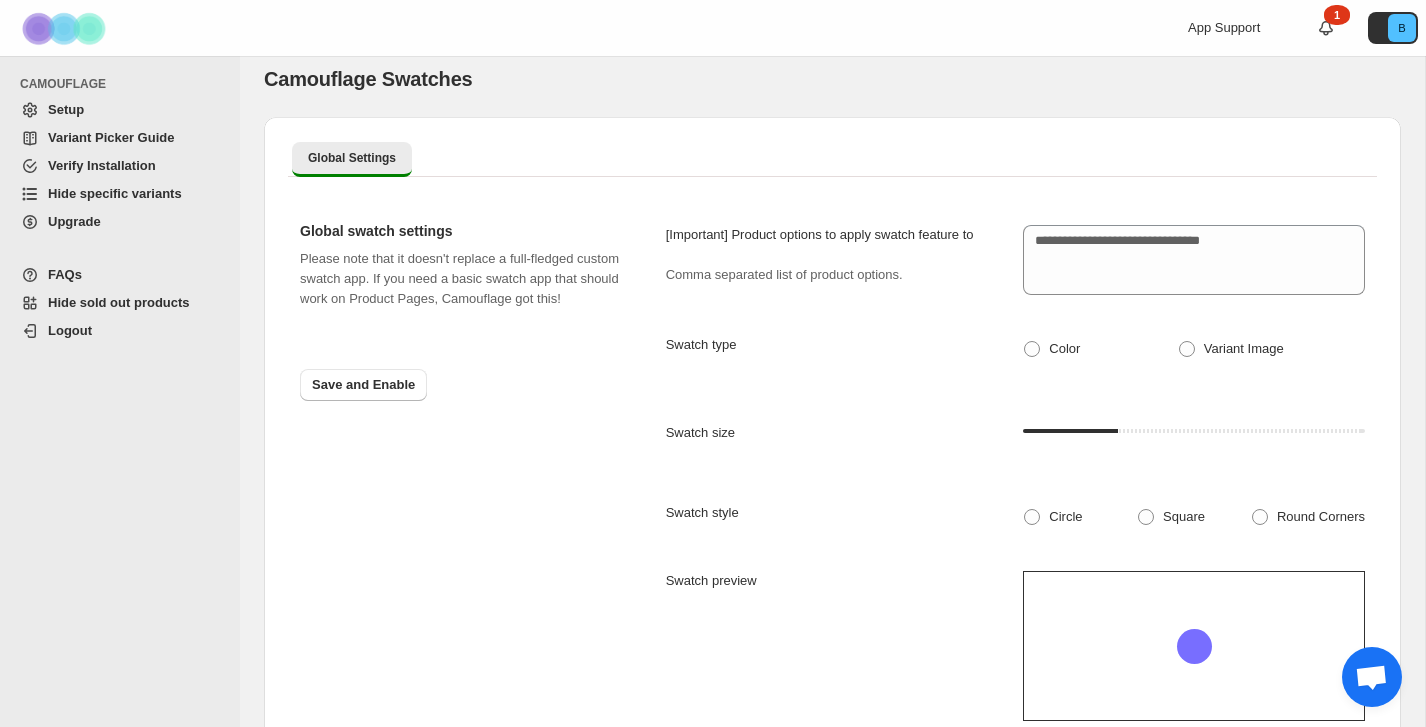 click on "Upgrade" at bounding box center [74, 221] 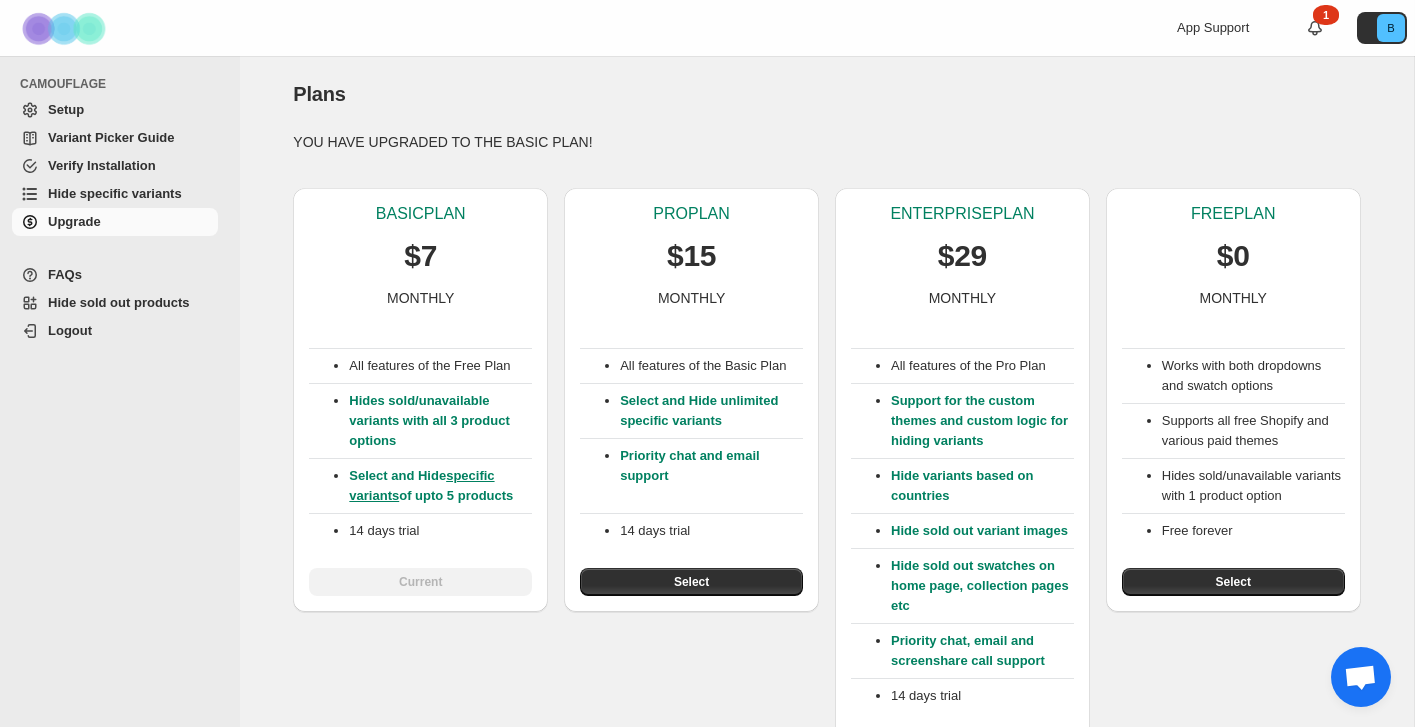 scroll, scrollTop: 0, scrollLeft: 0, axis: both 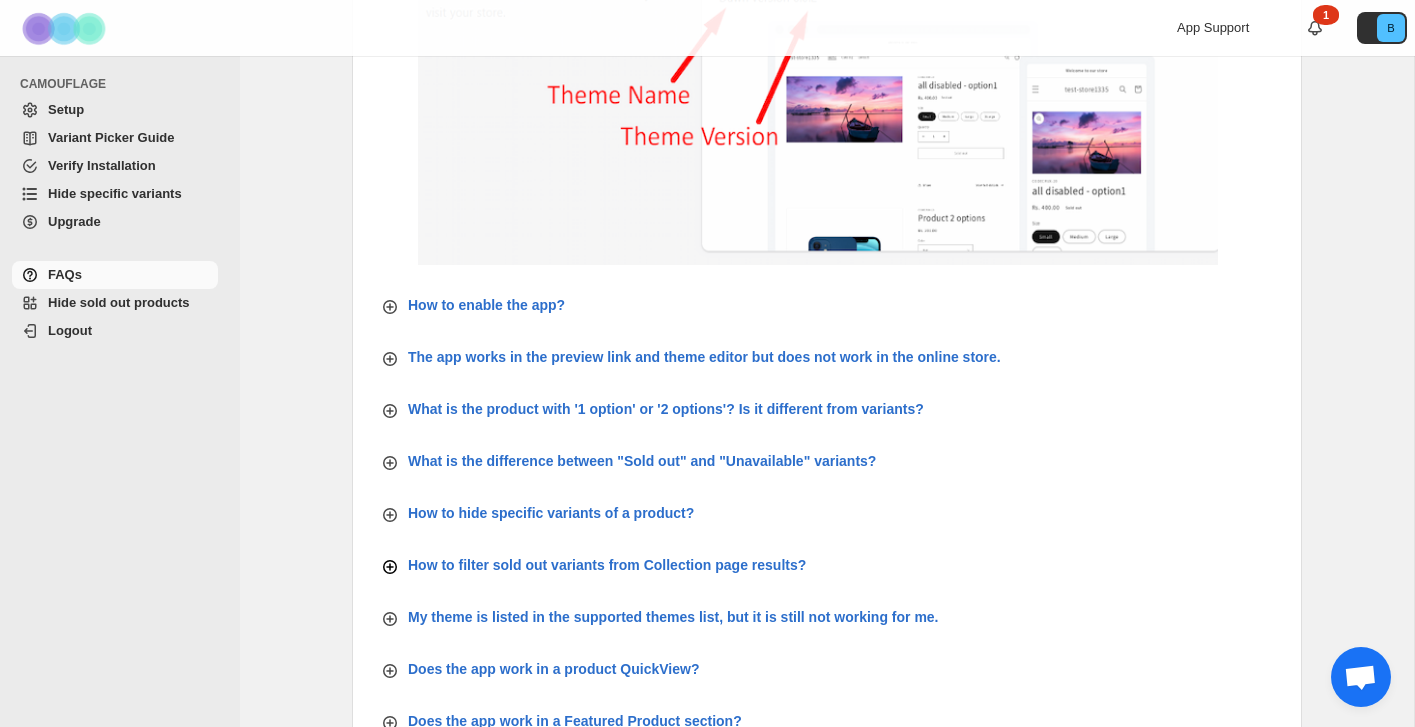 click on "How to filter sold out variants from Collection page results?" at bounding box center [607, 565] 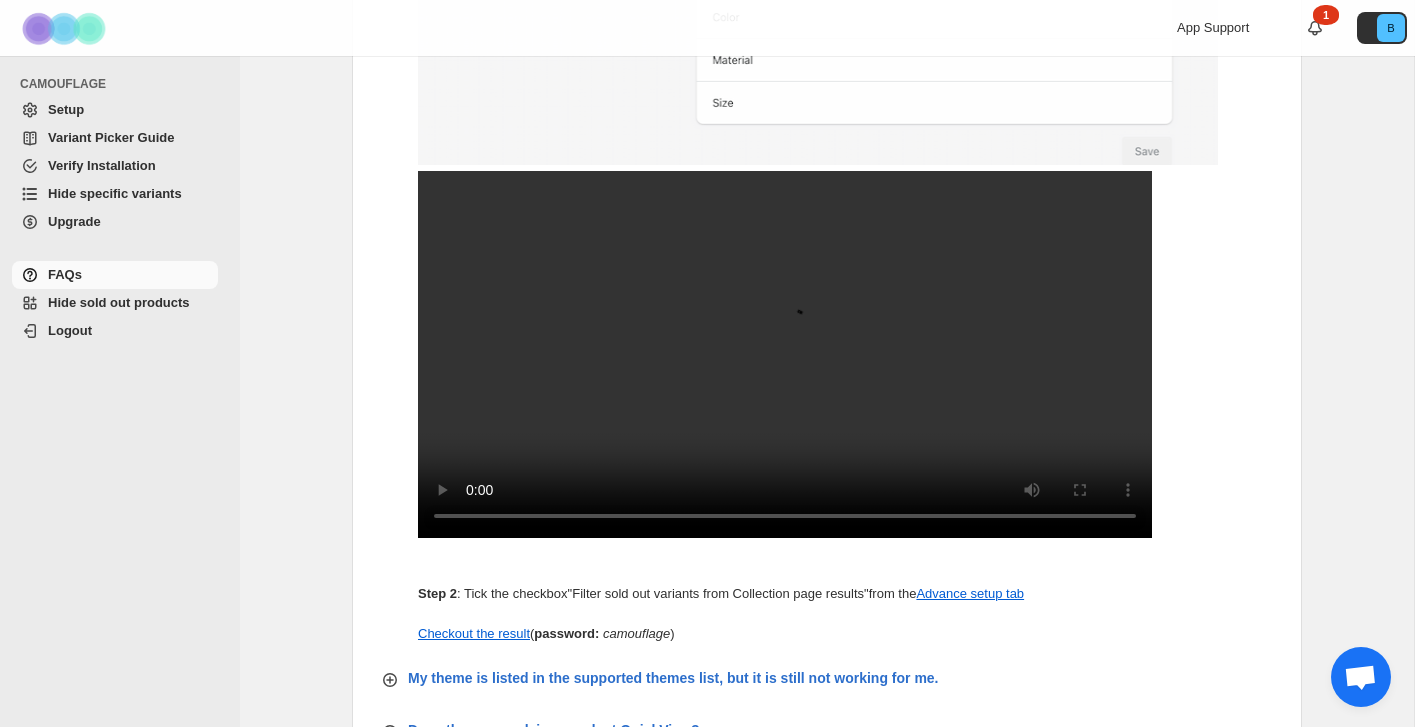 scroll, scrollTop: 1367, scrollLeft: 0, axis: vertical 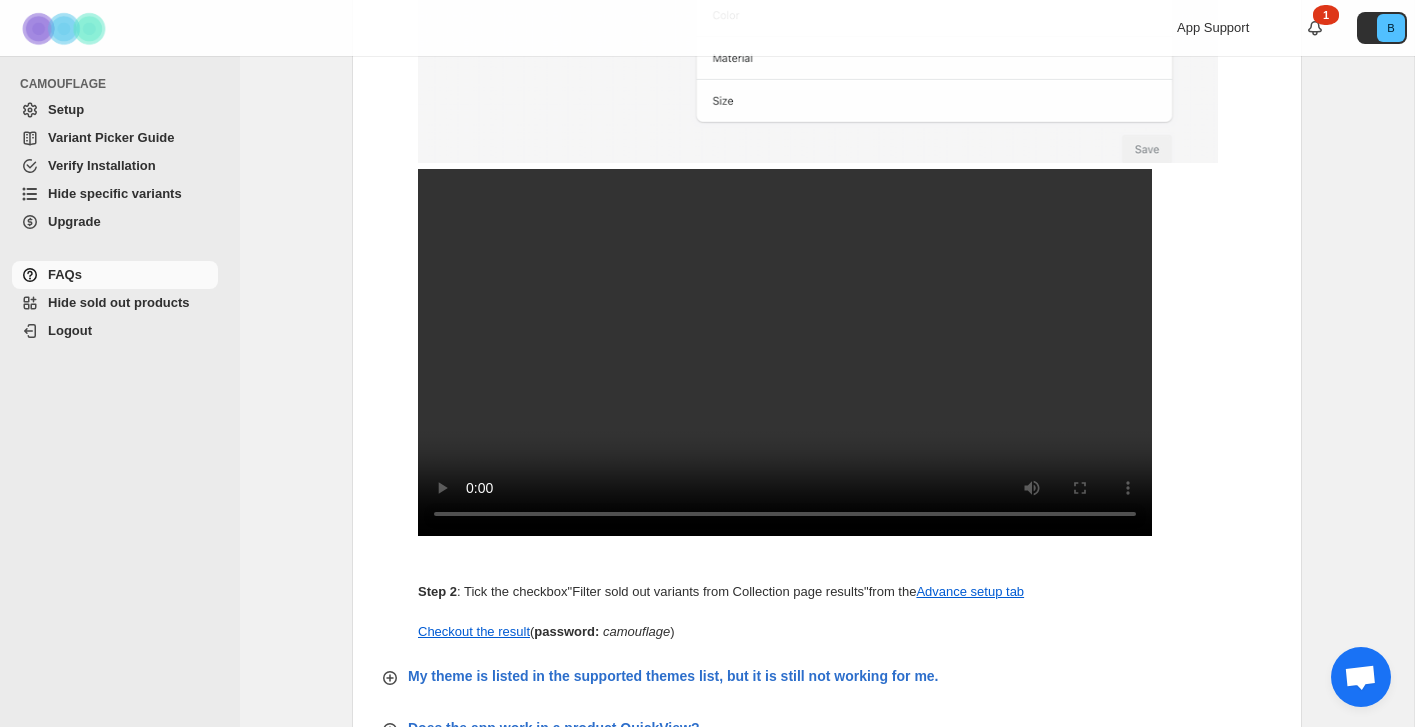 type 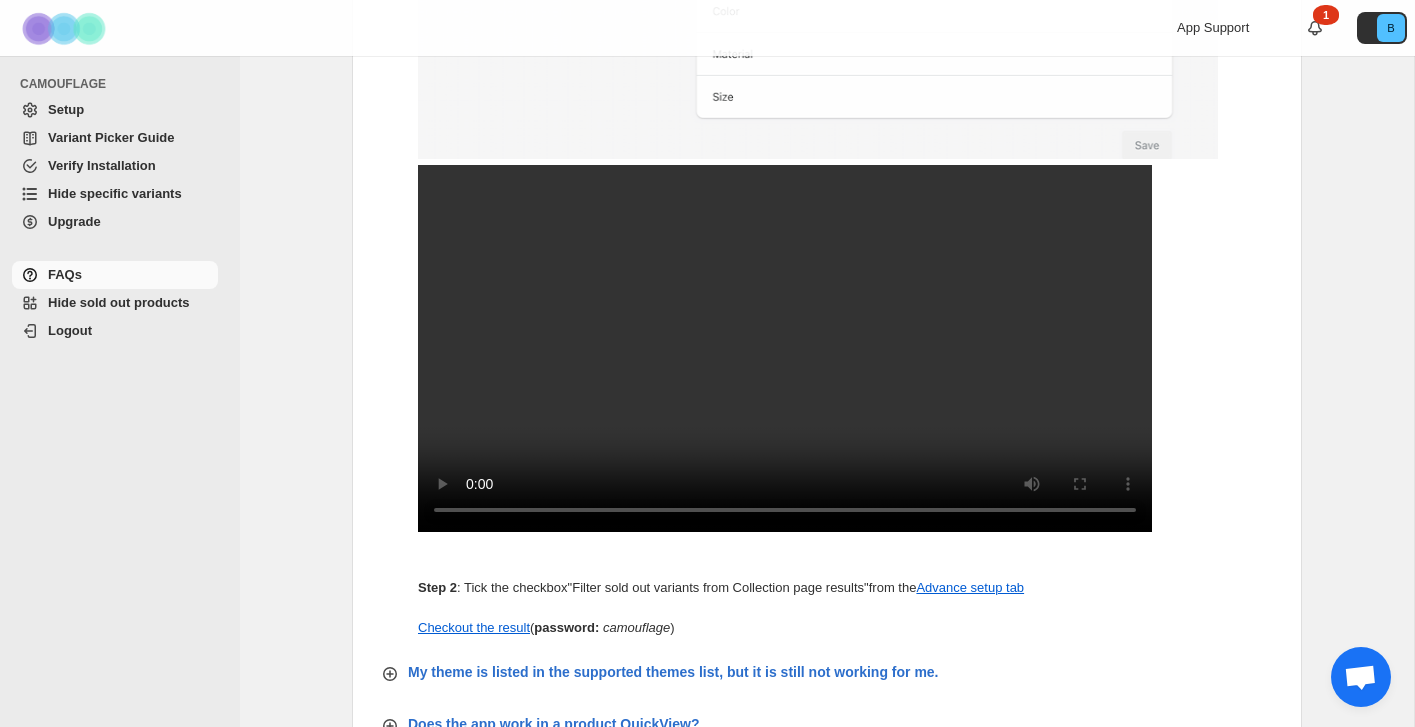 scroll, scrollTop: 1393, scrollLeft: 0, axis: vertical 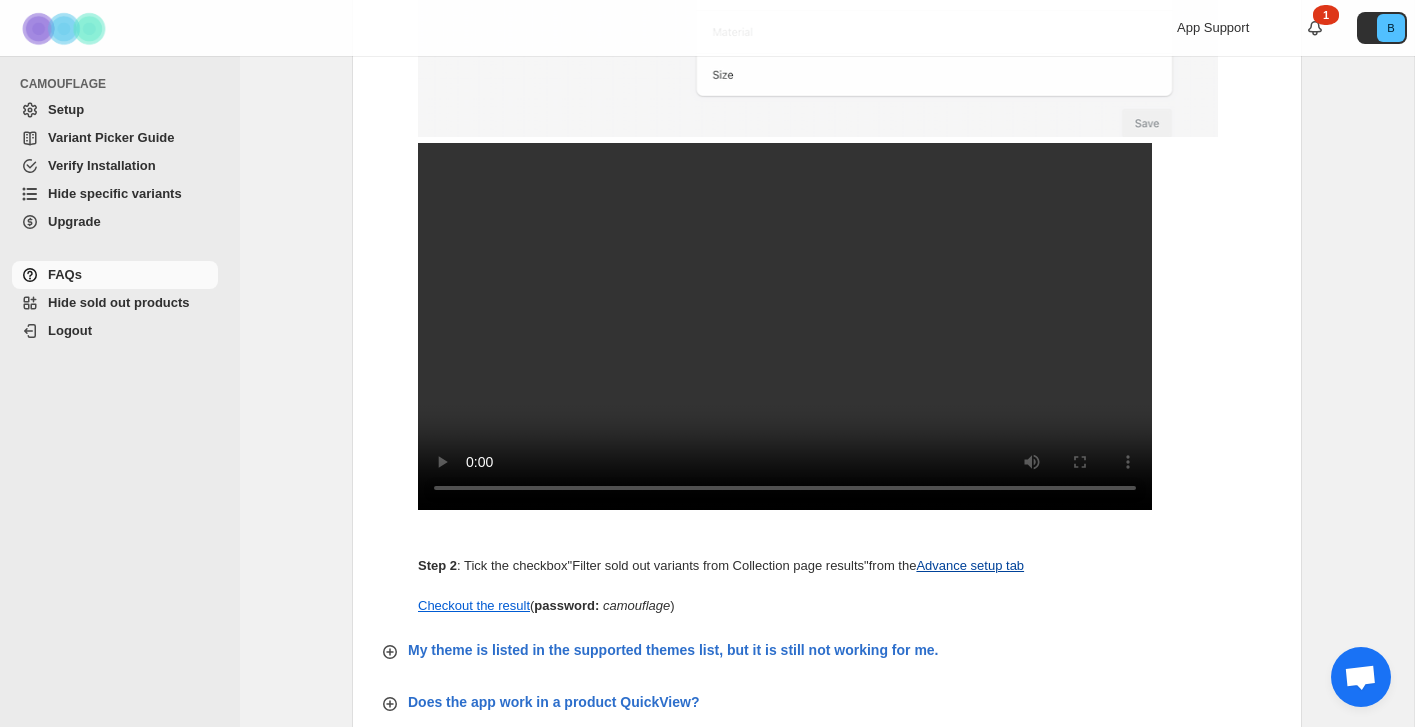 click on "Advance setup tab" at bounding box center [970, 565] 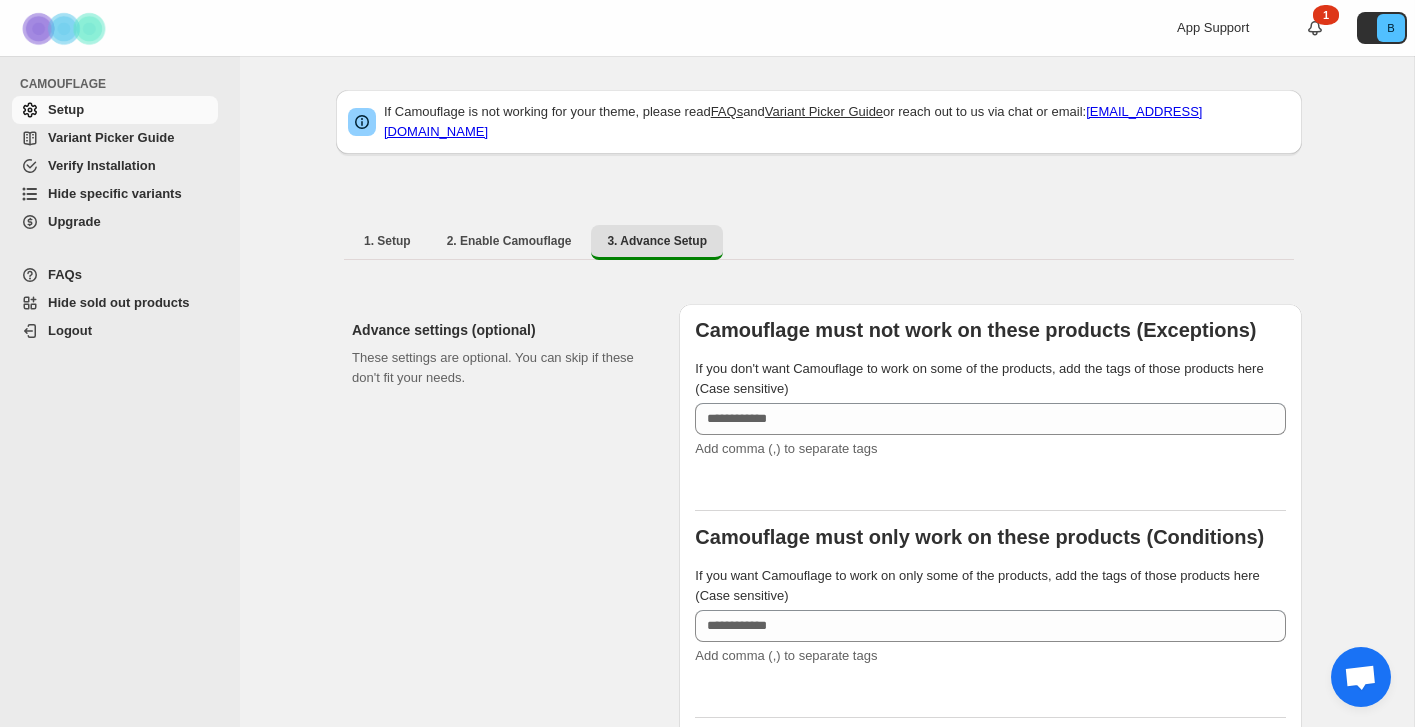 scroll, scrollTop: 0, scrollLeft: 0, axis: both 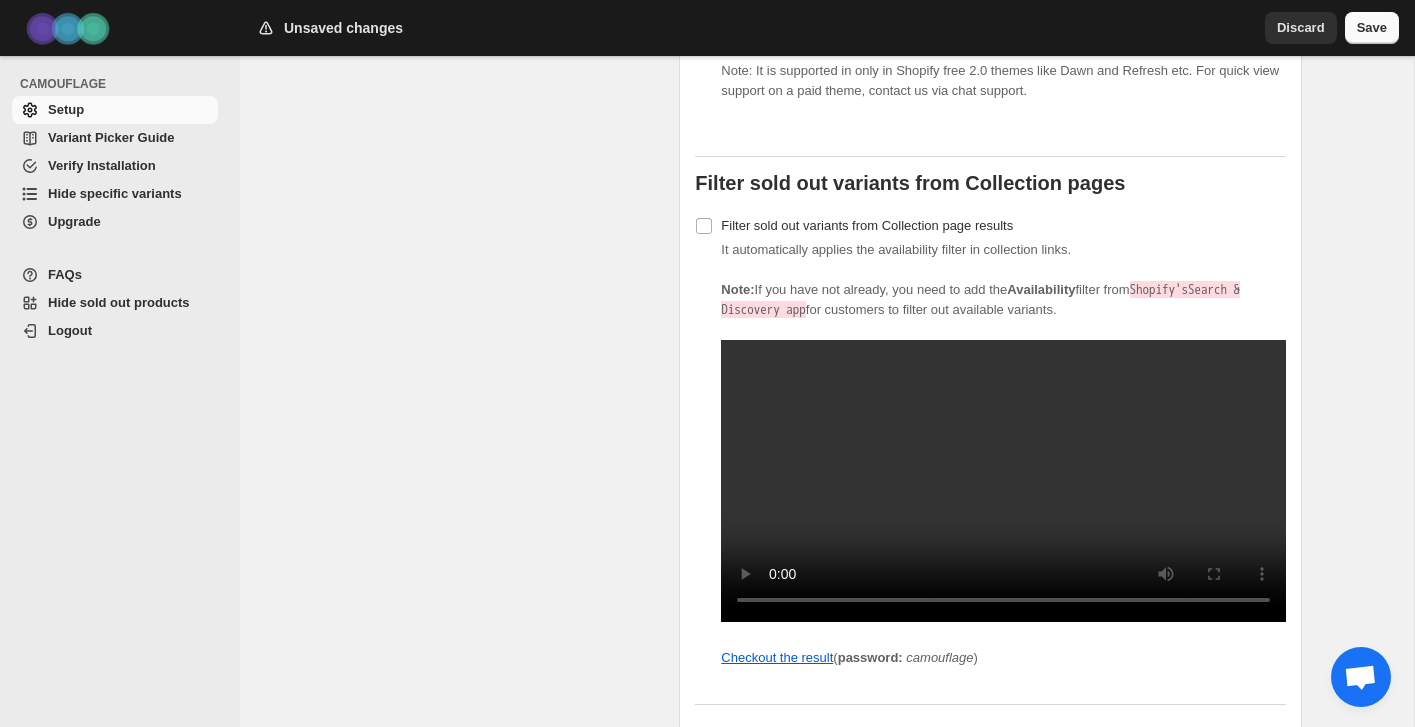 click on "Save" at bounding box center (1372, 28) 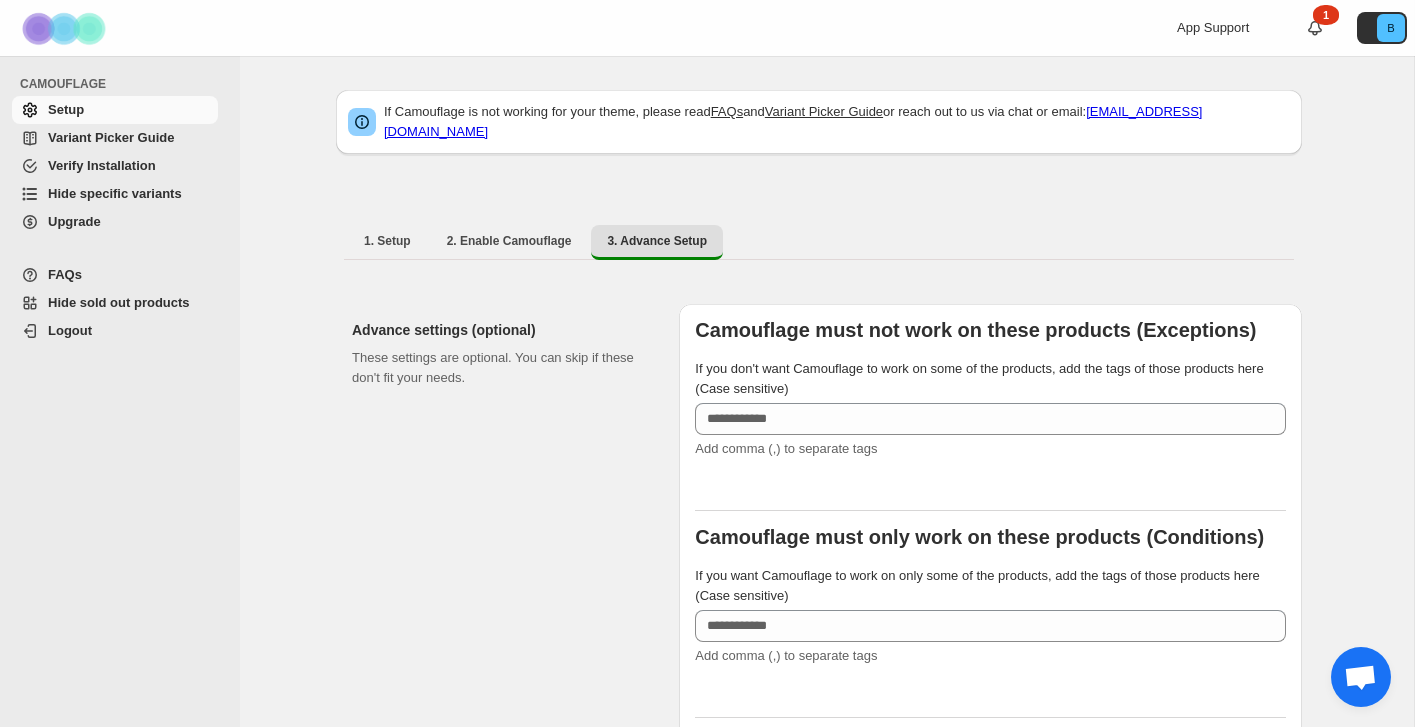 scroll, scrollTop: 0, scrollLeft: 0, axis: both 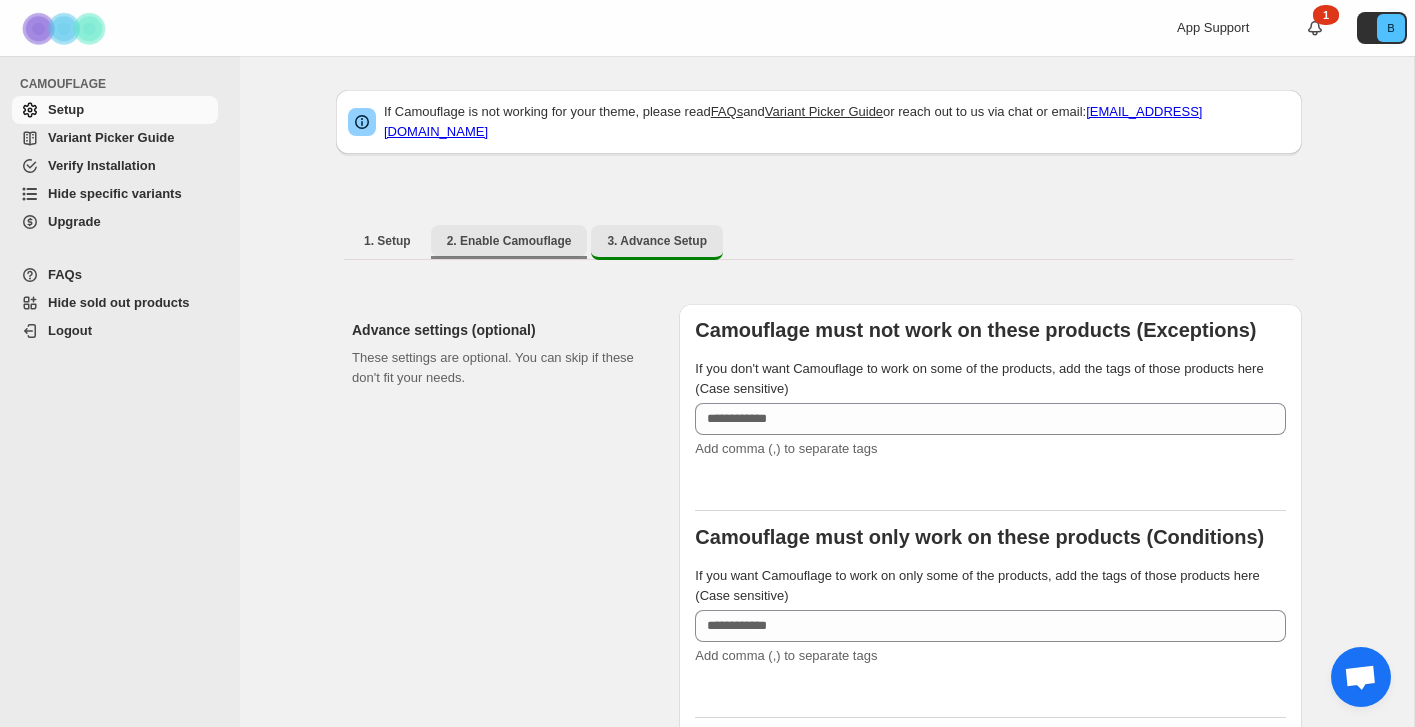 click on "2. Enable Camouflage" at bounding box center [509, 241] 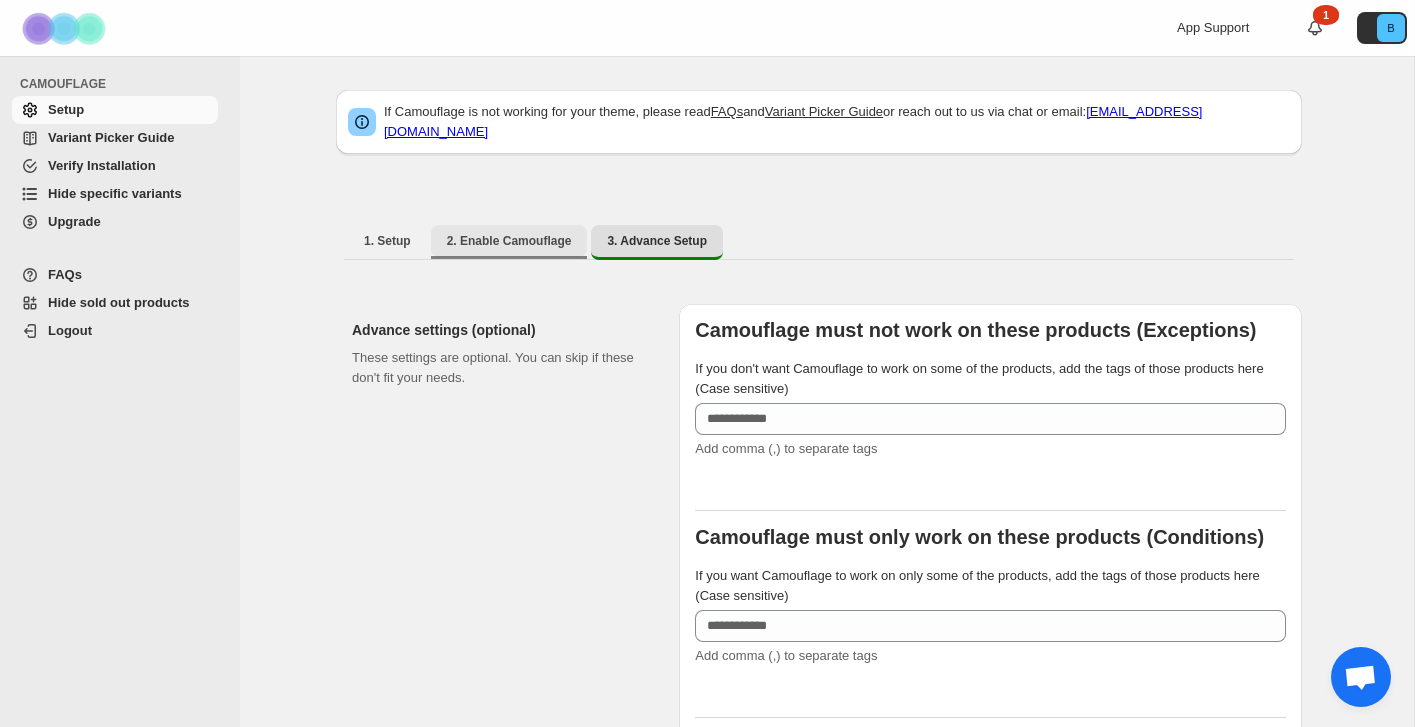 click on "2. Enable Camouflage" at bounding box center (509, 241) 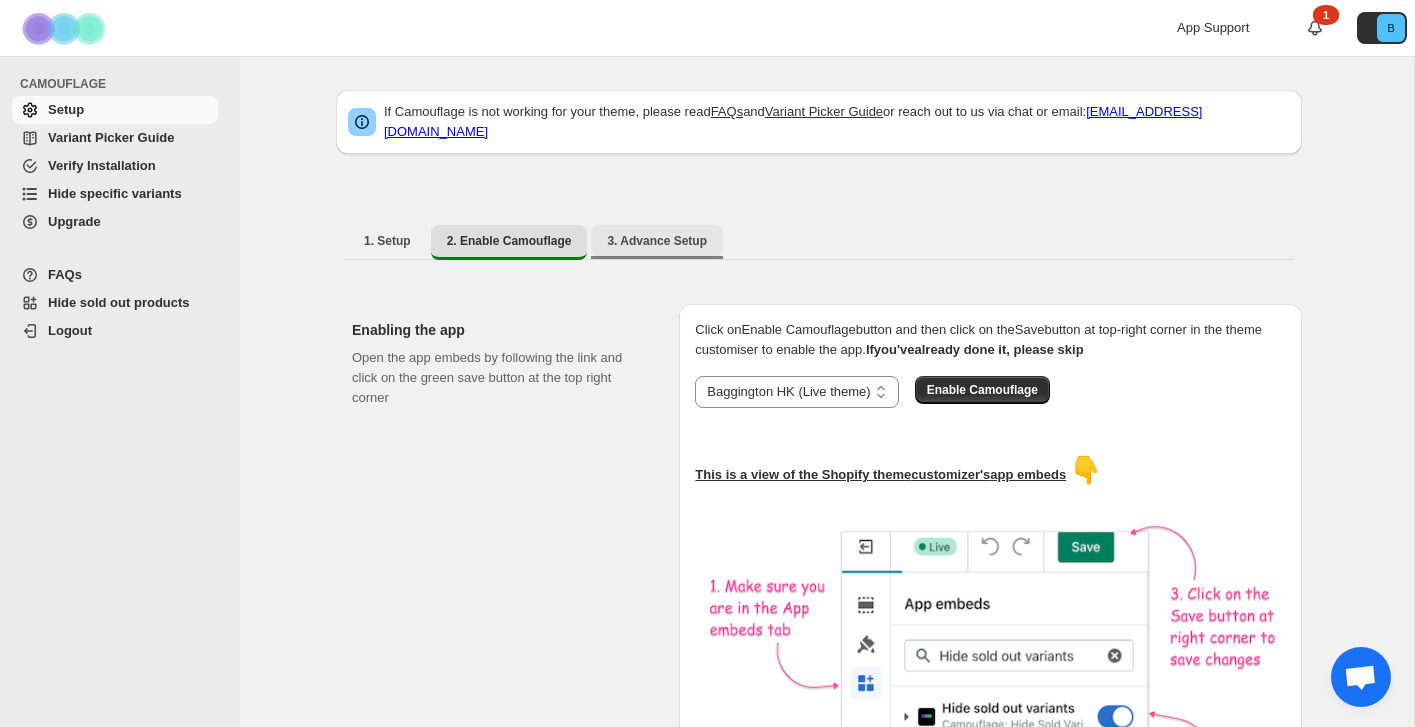 click on "3. Advance Setup" at bounding box center [657, 241] 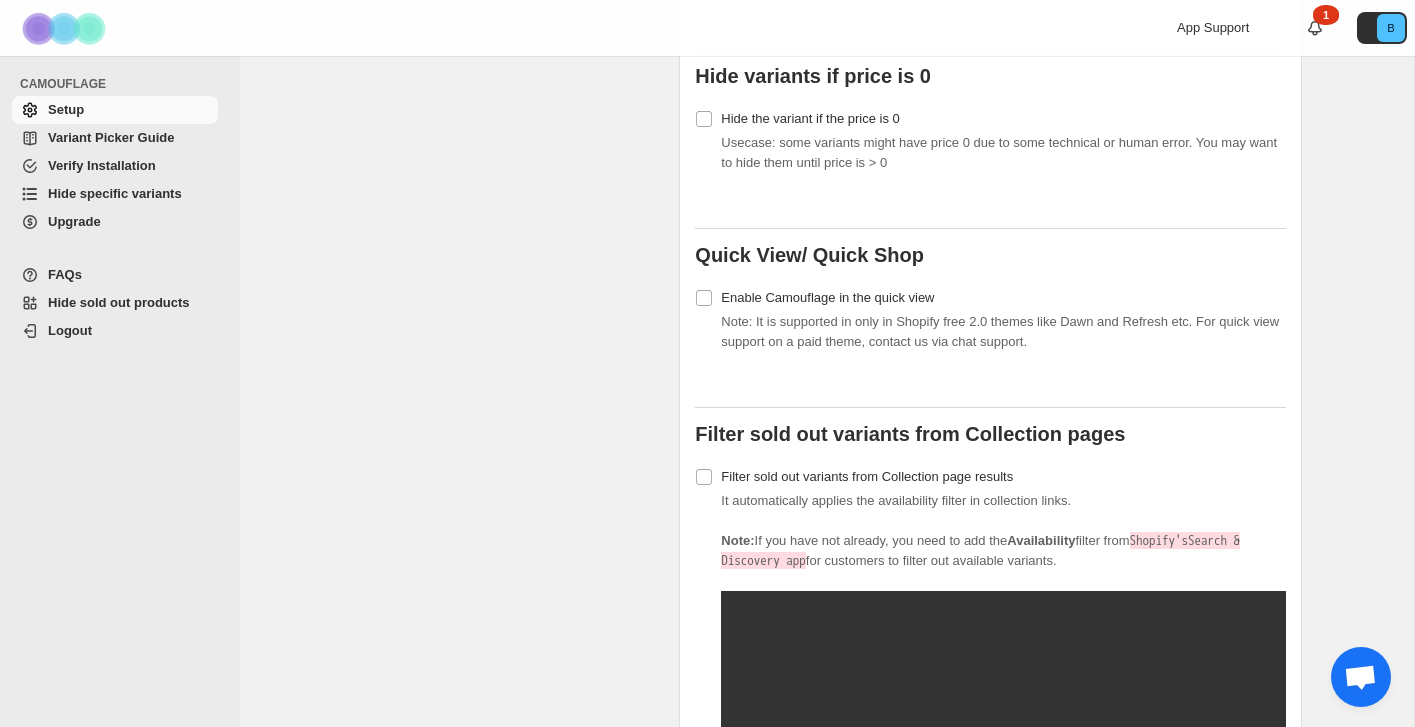 scroll, scrollTop: 1283, scrollLeft: 0, axis: vertical 